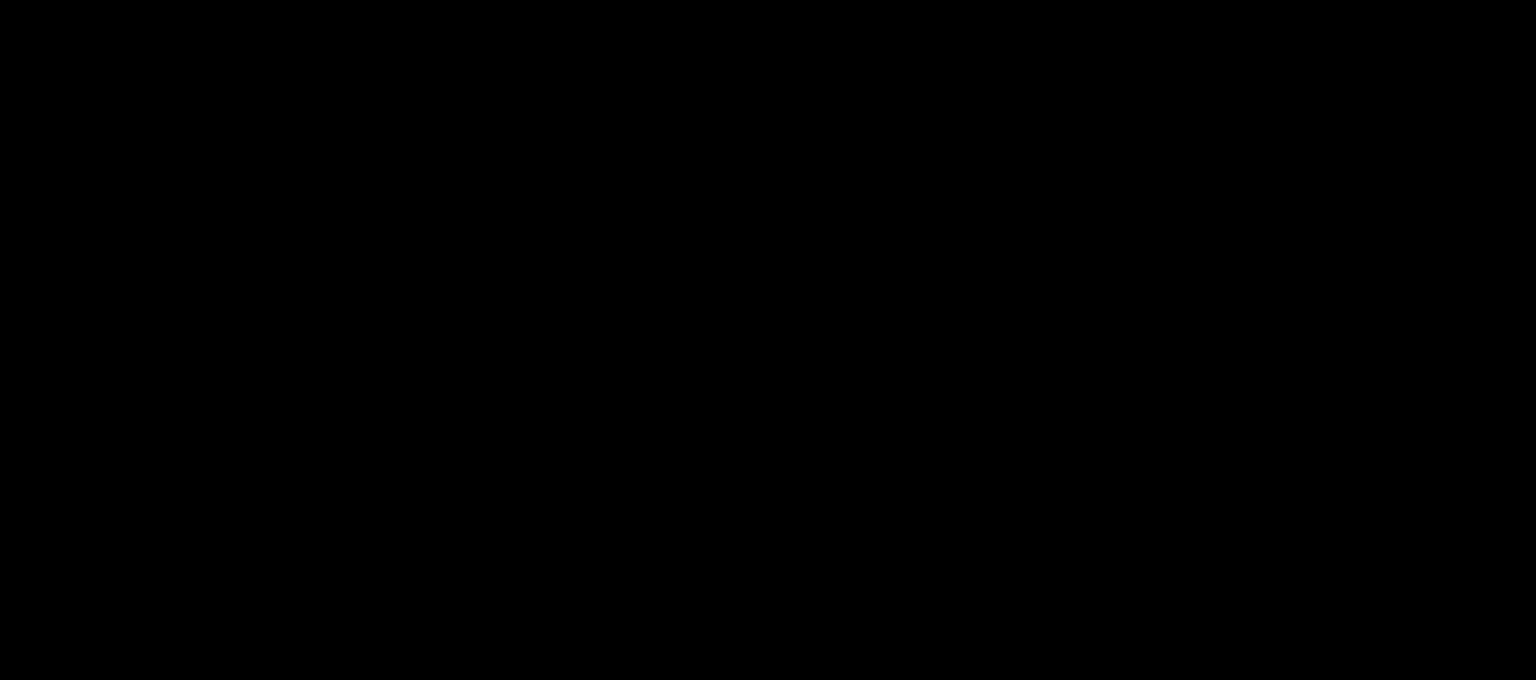 scroll, scrollTop: 0, scrollLeft: 0, axis: both 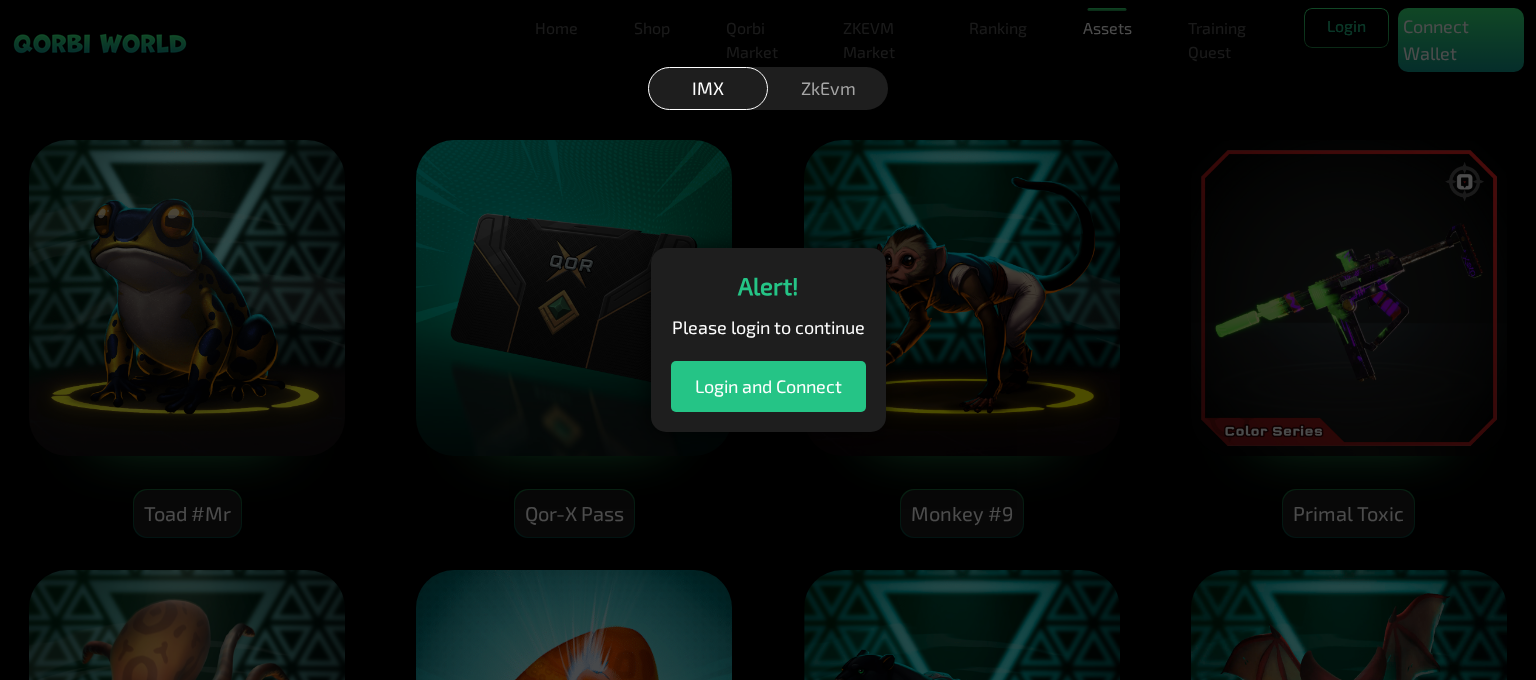 click on "ZkEvm" at bounding box center (828, 88) 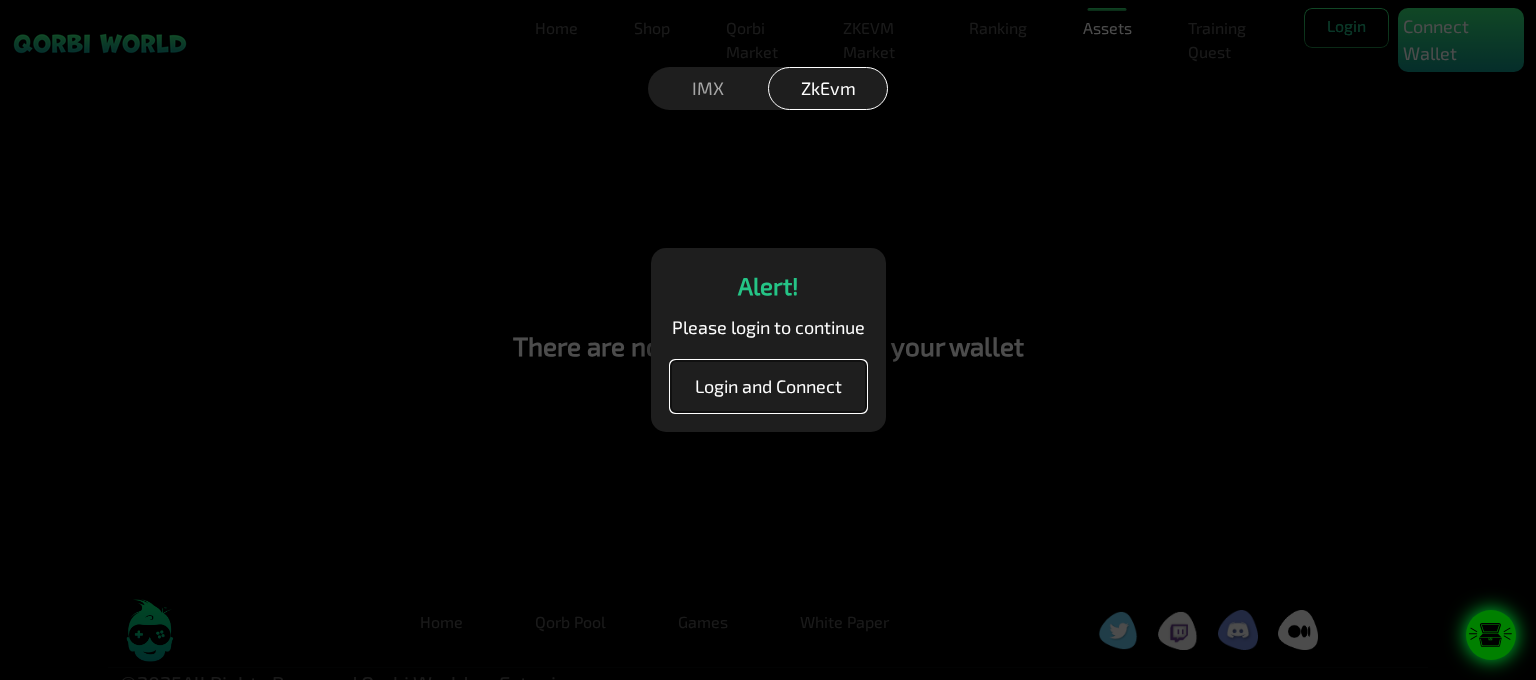 click on "Login and Connect" at bounding box center [768, 386] 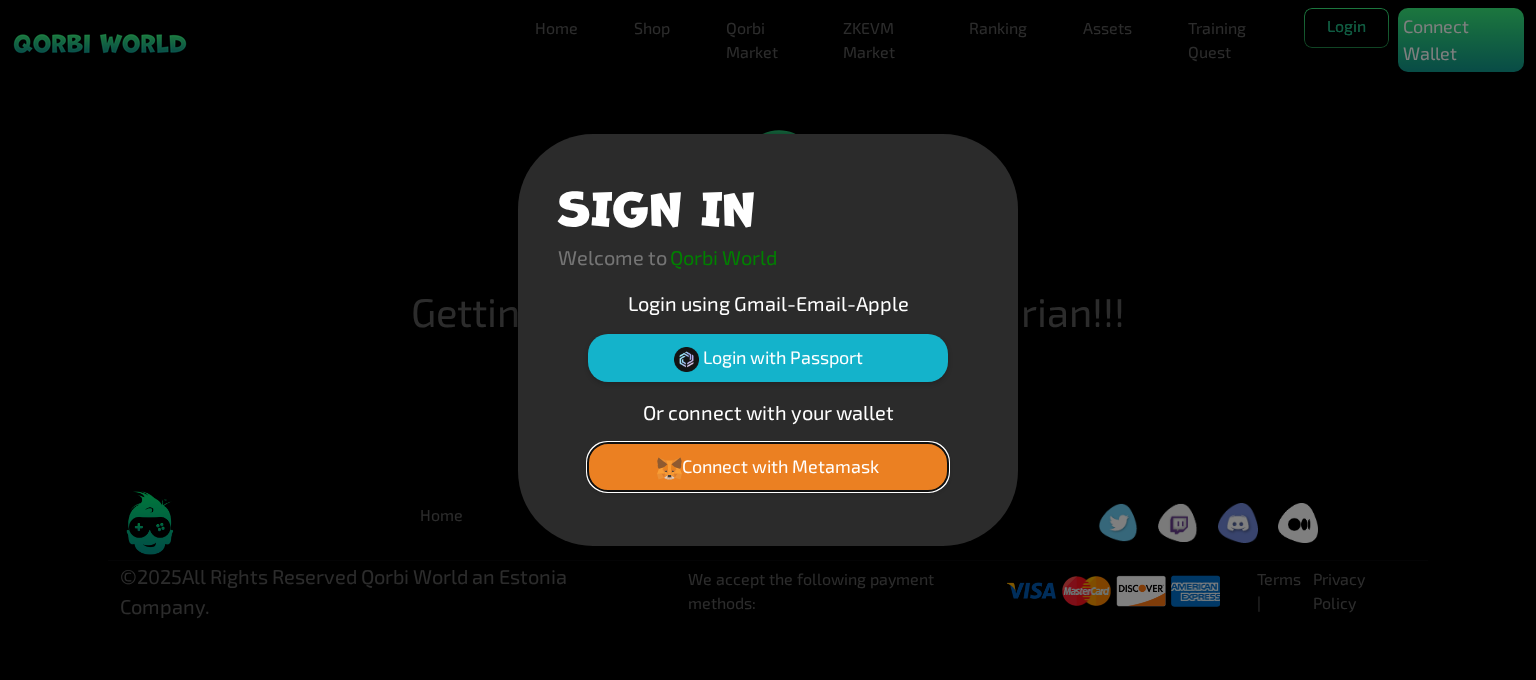 click on "Connect with Metamask" at bounding box center (768, 467) 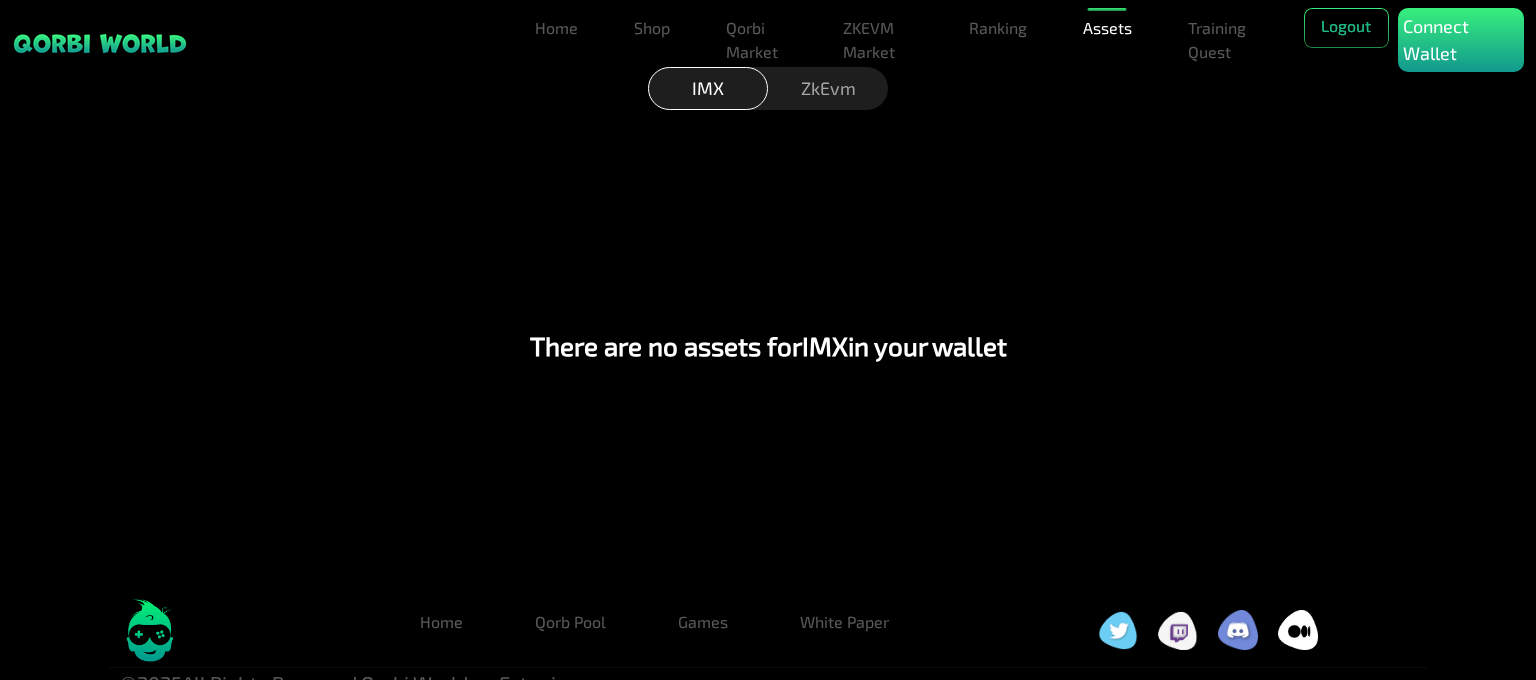 scroll, scrollTop: 0, scrollLeft: 0, axis: both 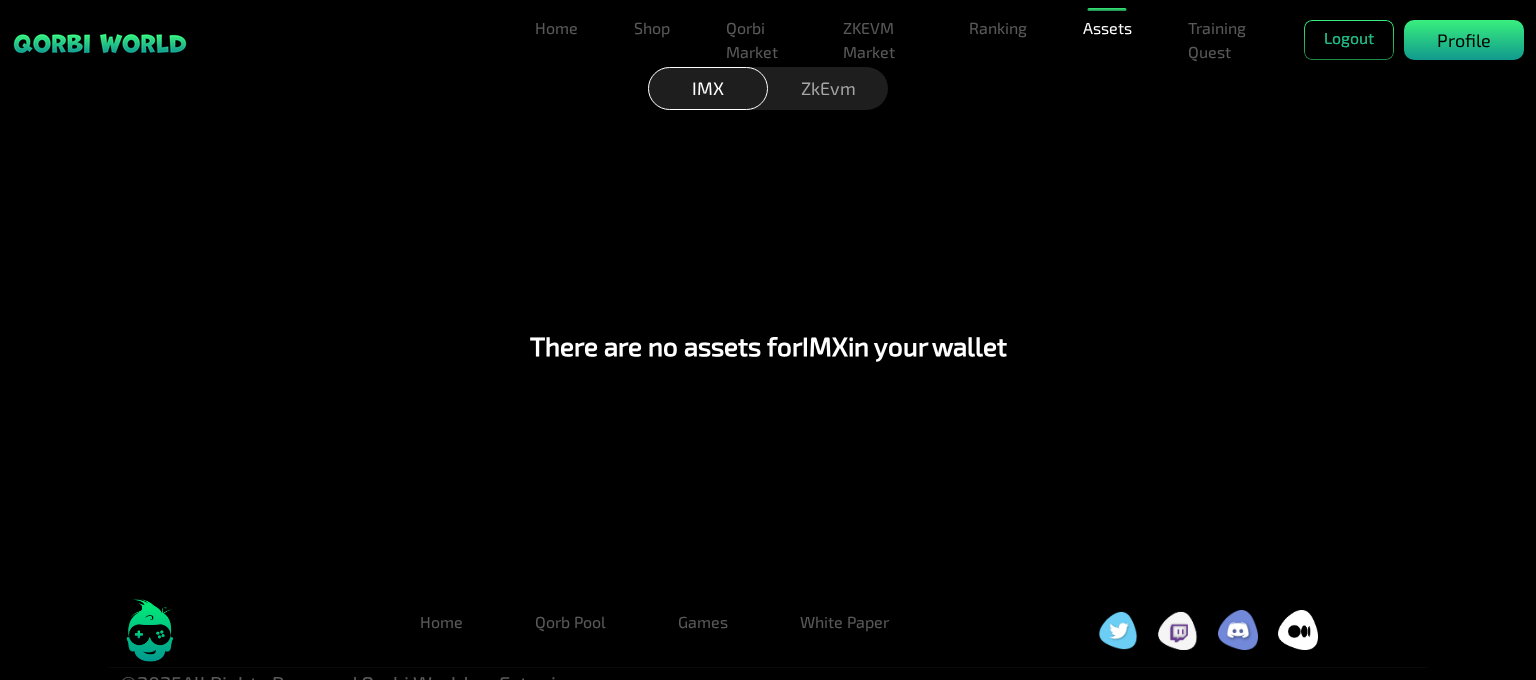 click on "Profile" at bounding box center (1464, 40) 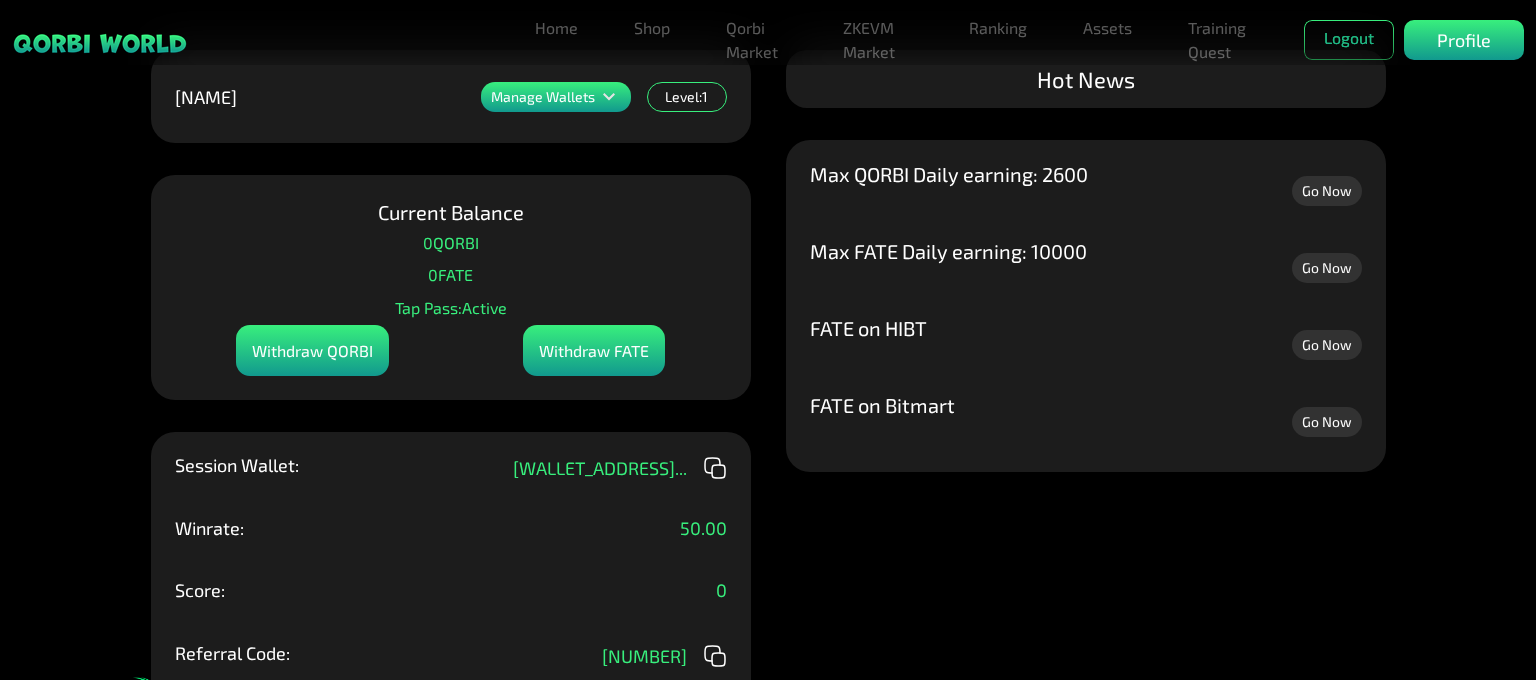 scroll, scrollTop: 0, scrollLeft: 0, axis: both 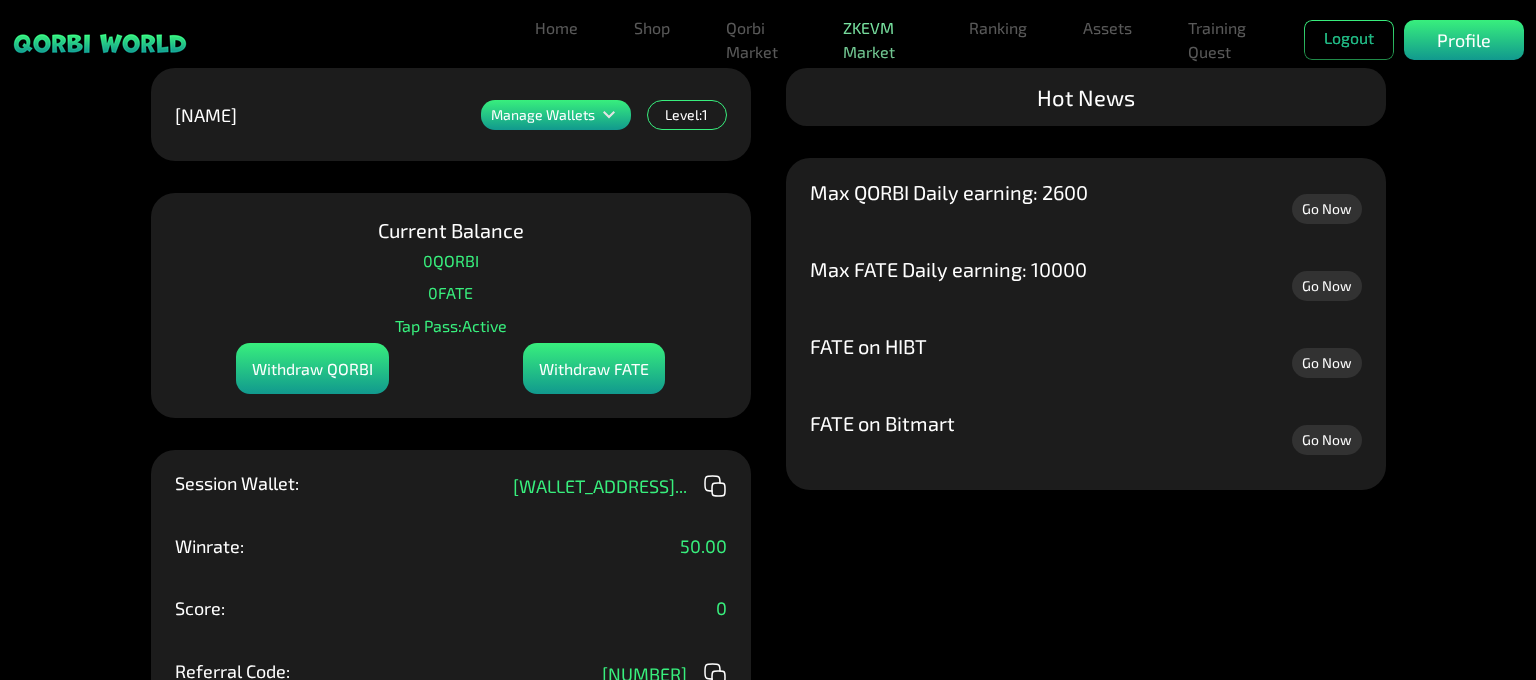 click on "ZKEVM Market" at bounding box center (878, 40) 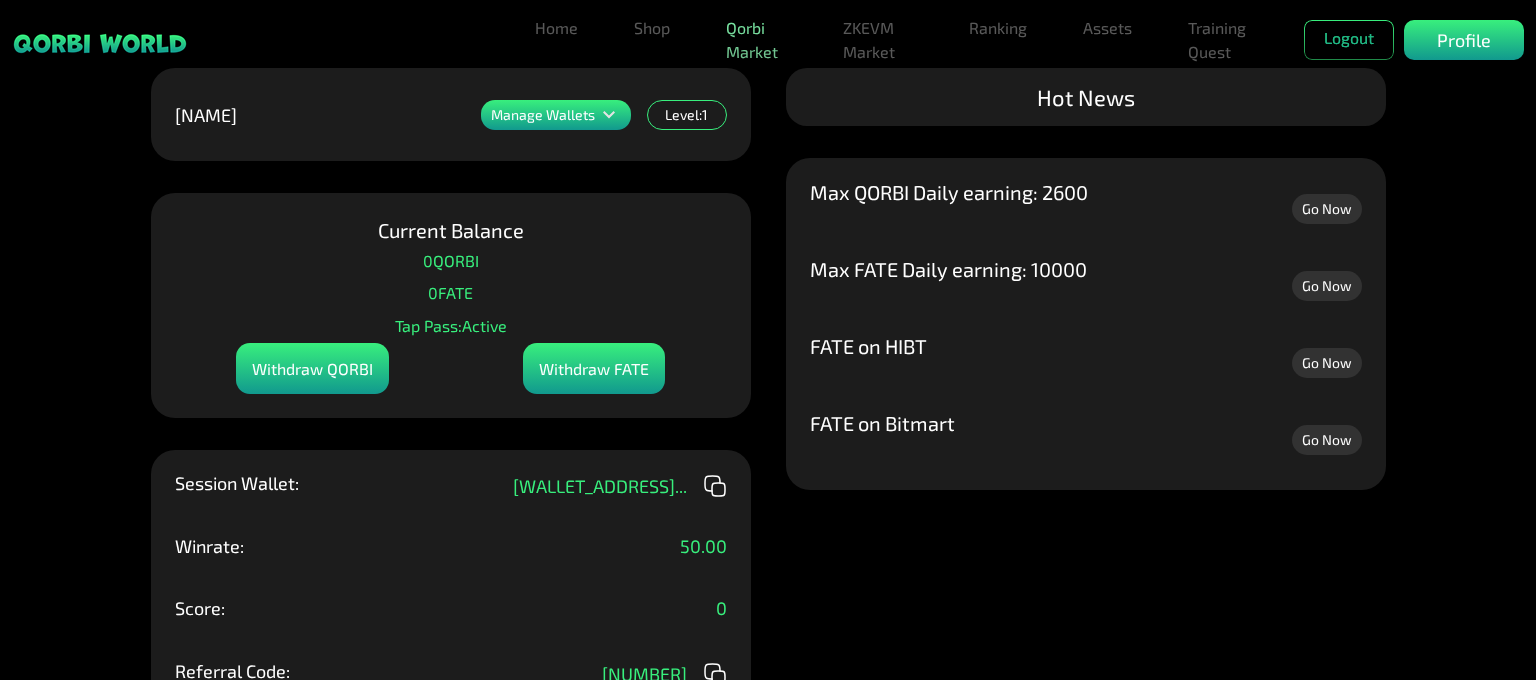 click on "Qorbi Market" at bounding box center (756, 40) 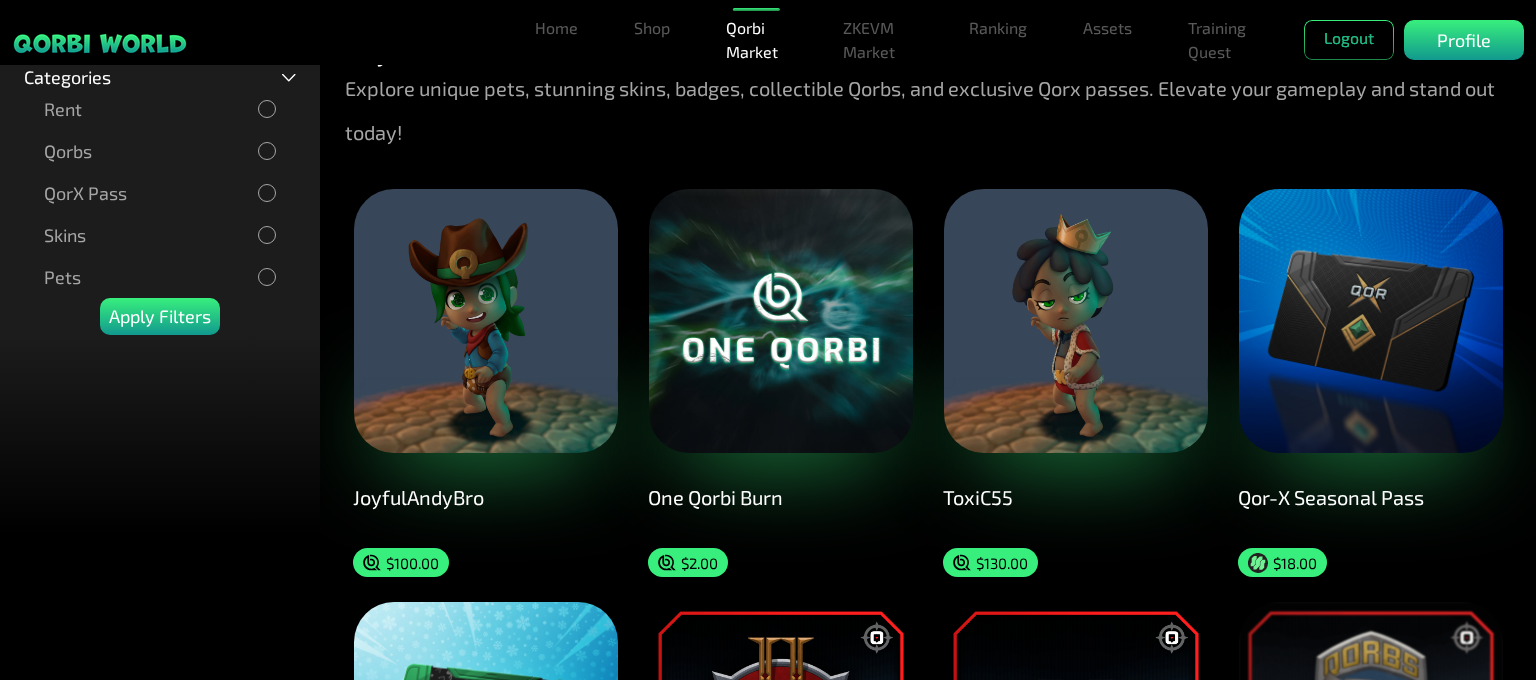 scroll, scrollTop: 0, scrollLeft: 0, axis: both 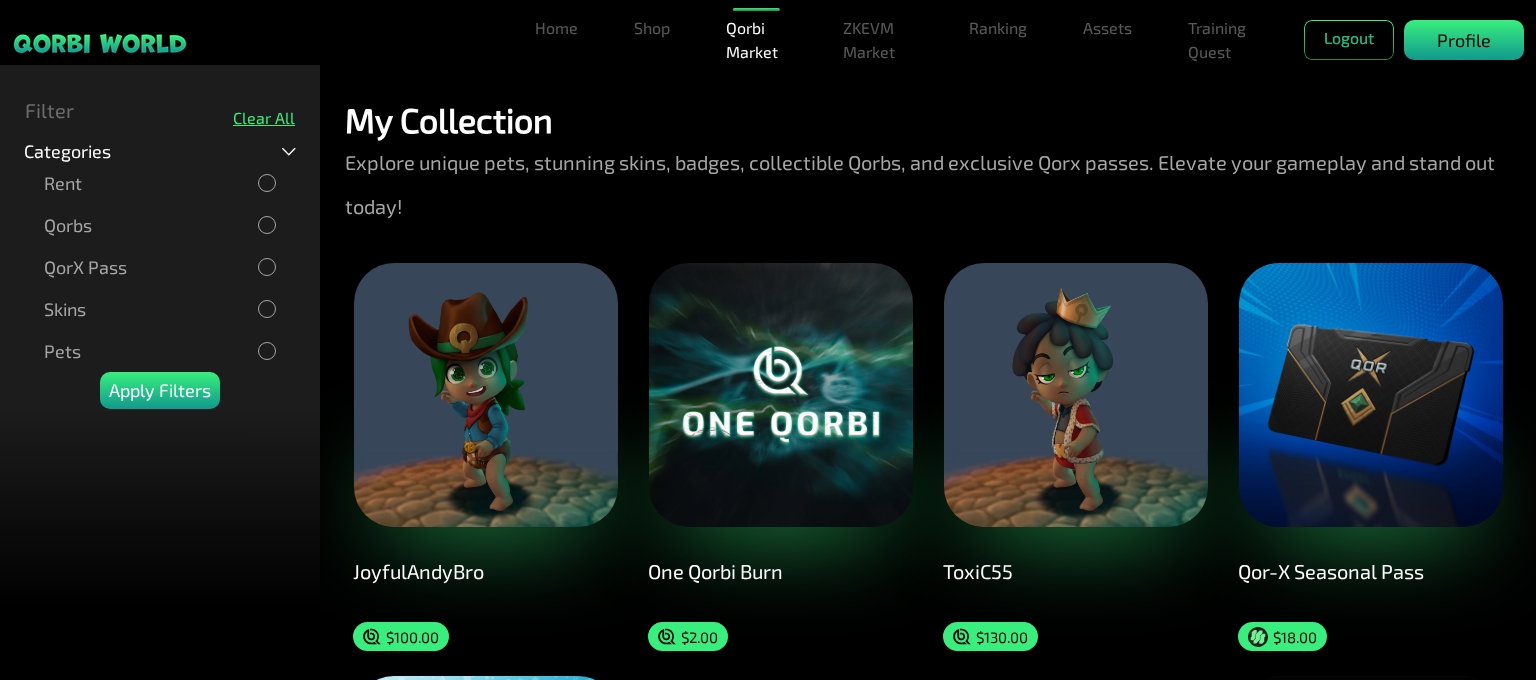 click on "Profile" at bounding box center (1464, 40) 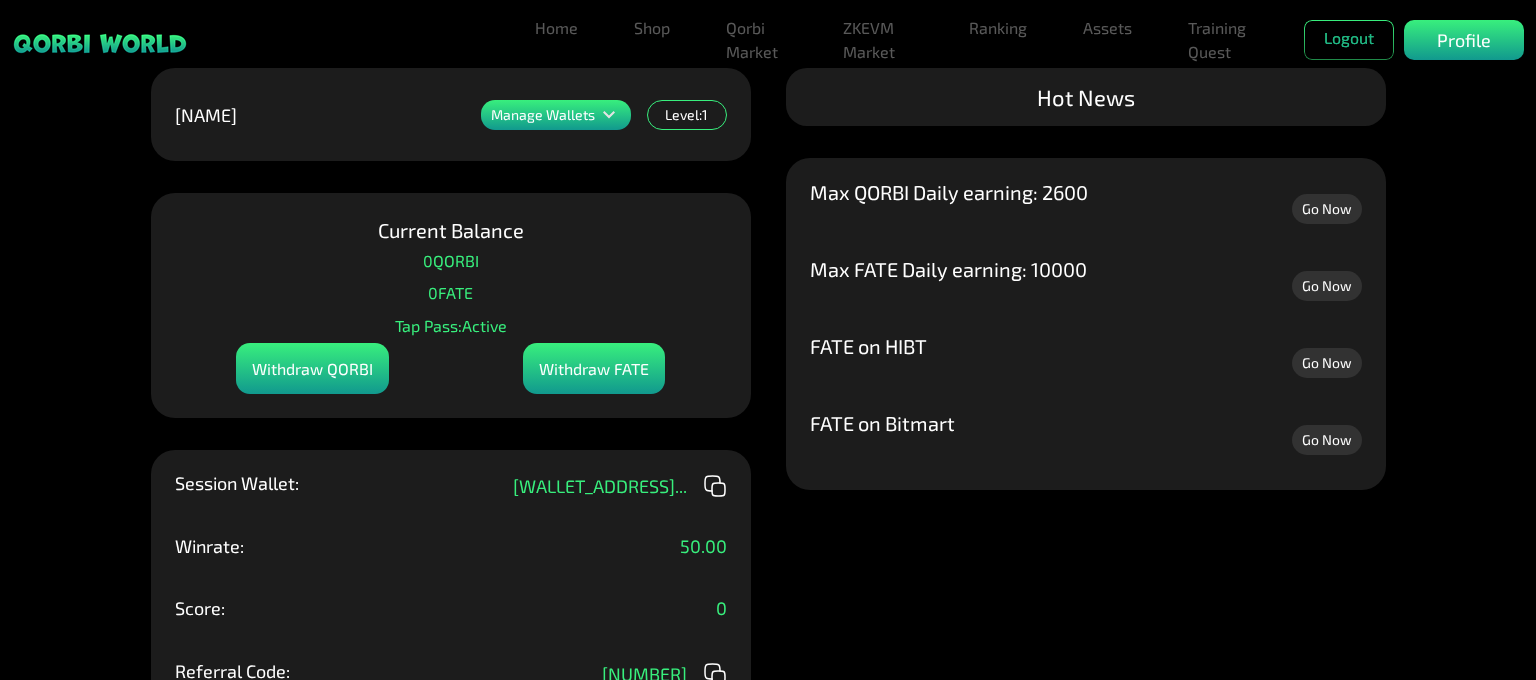 click on "Manage Wallets Add one or more wallets to showcase all your Items in one place. [WALLET_ADDRESS] Minting Wallet QORBI Wallet Actions Add New Wallet [NAME] Manage Wallets Level:  1 Current Balance 0  QORBI 0  FATE Tap Pass:  Active Withdraw QORBI Withdraw FATE Session Wallet: [WALLET_ADDRESS] ... Winrate: 50.00 Score: 0 Referral Code: [NUMBER] Hot News FATE on Bitmart Go Now FATE on HIBT Go Now Max FATE Daily earning: 10000 Go Now Max QORBI Daily earning: 2600 Go Now" at bounding box center [768, 340] 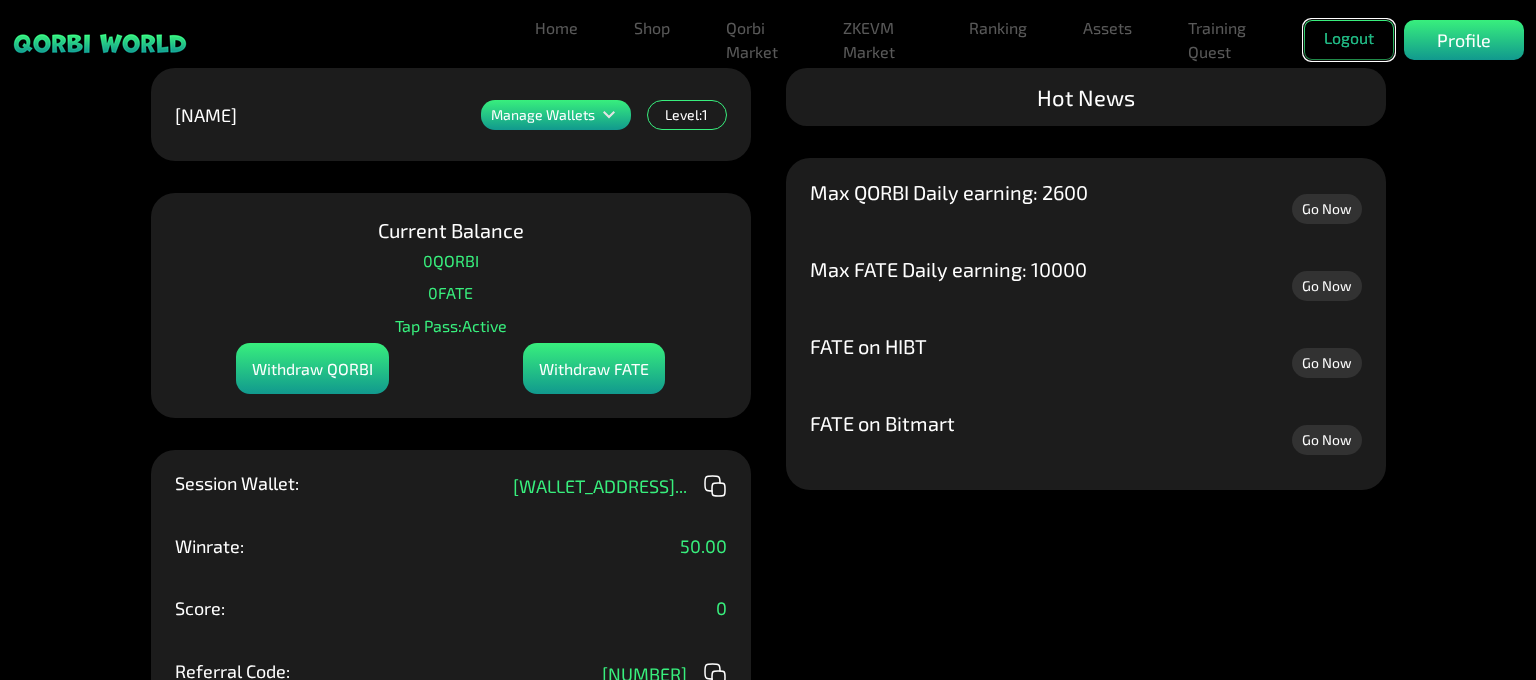 click on "Logout" at bounding box center [1349, 40] 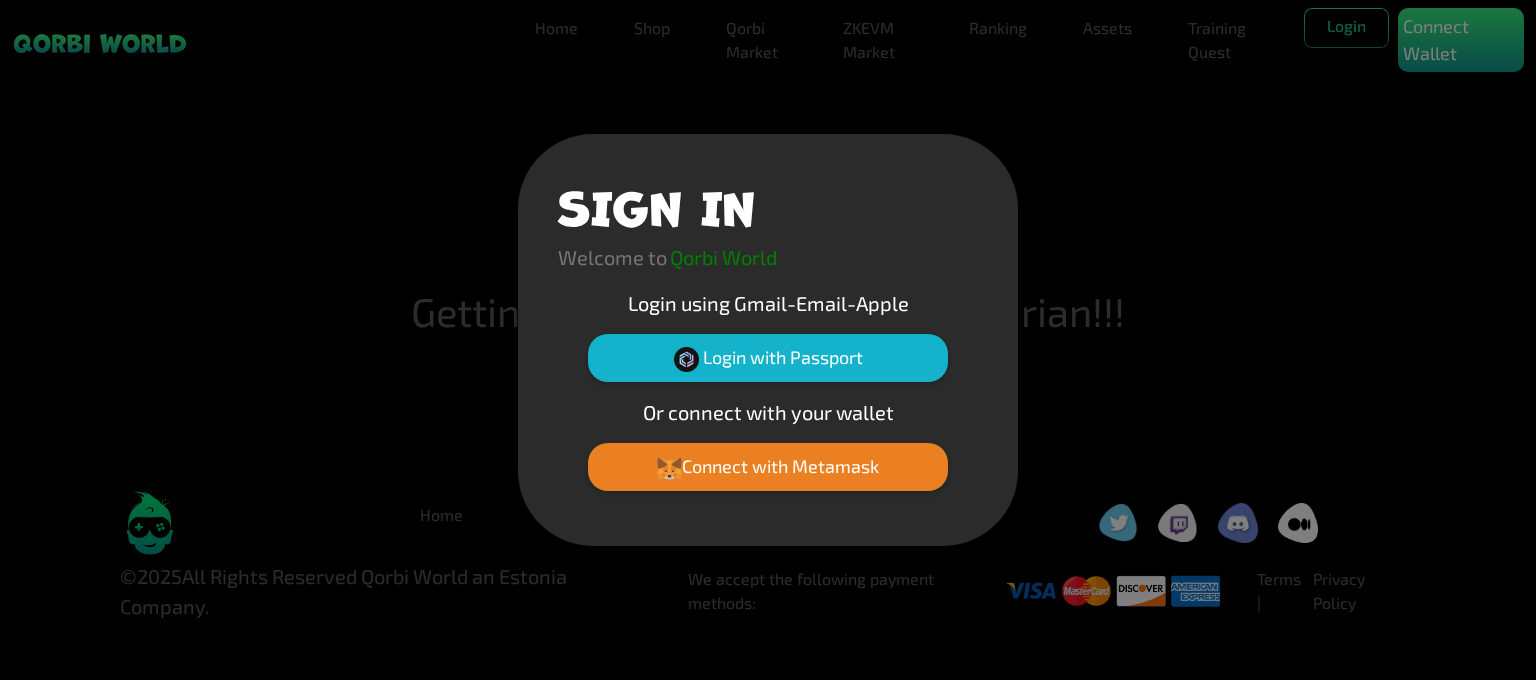 scroll, scrollTop: 0, scrollLeft: 0, axis: both 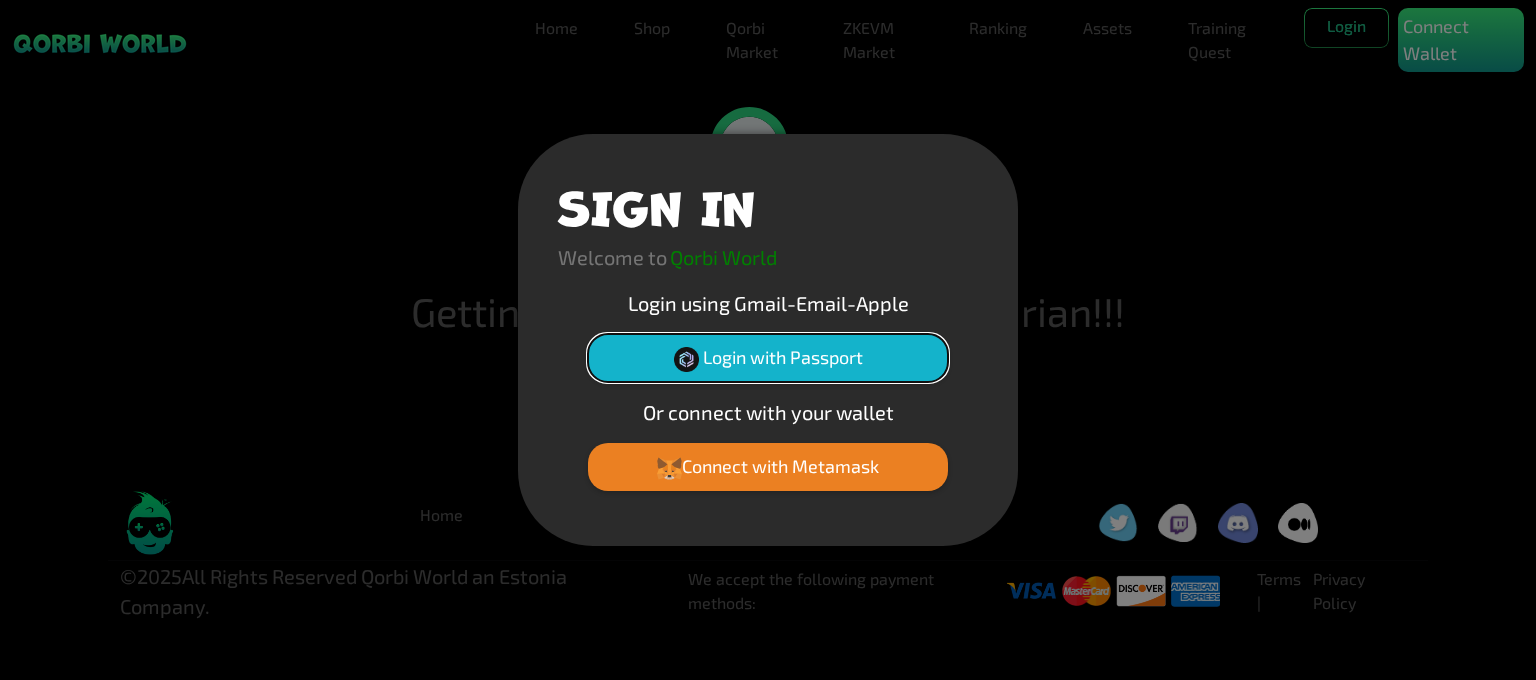 click on "Login with Passport" at bounding box center [768, 358] 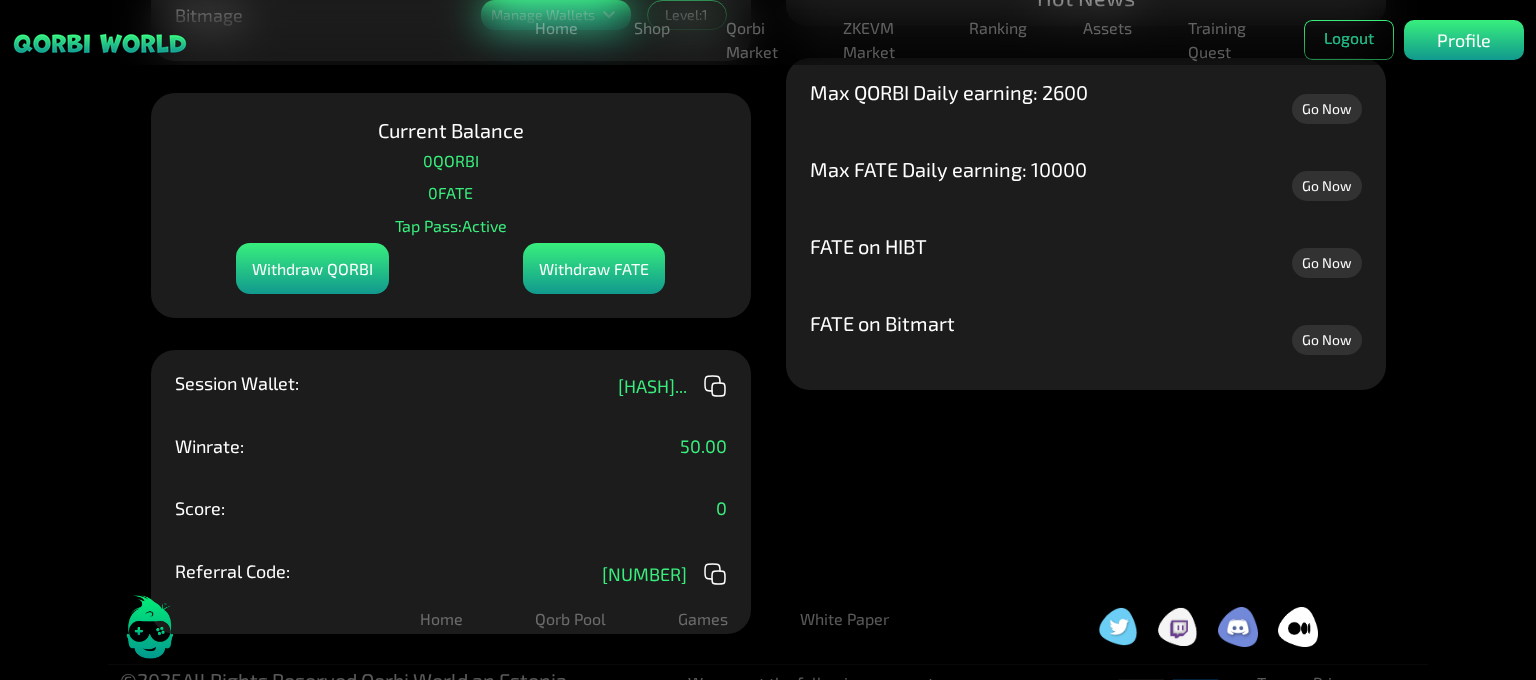 scroll, scrollTop: 0, scrollLeft: 0, axis: both 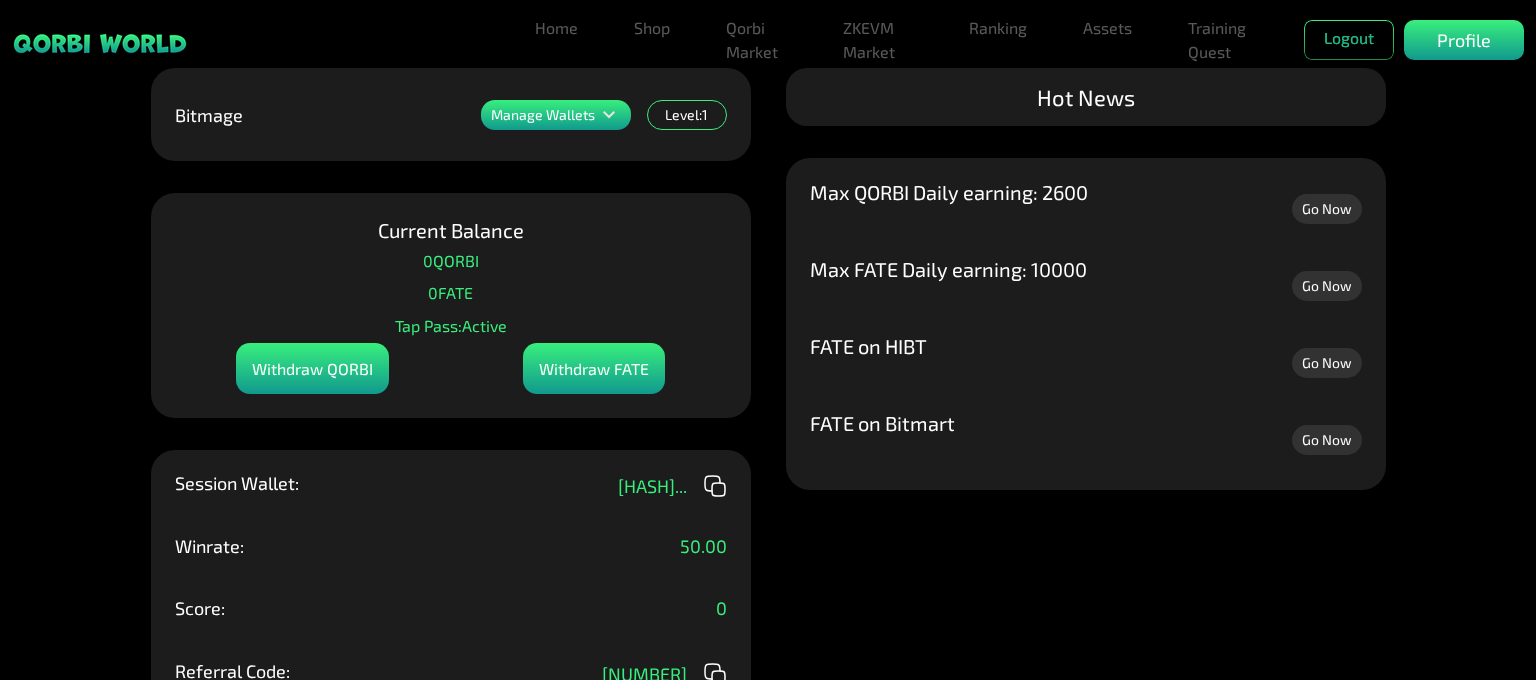 click on "Go Now" at bounding box center (1327, 209) 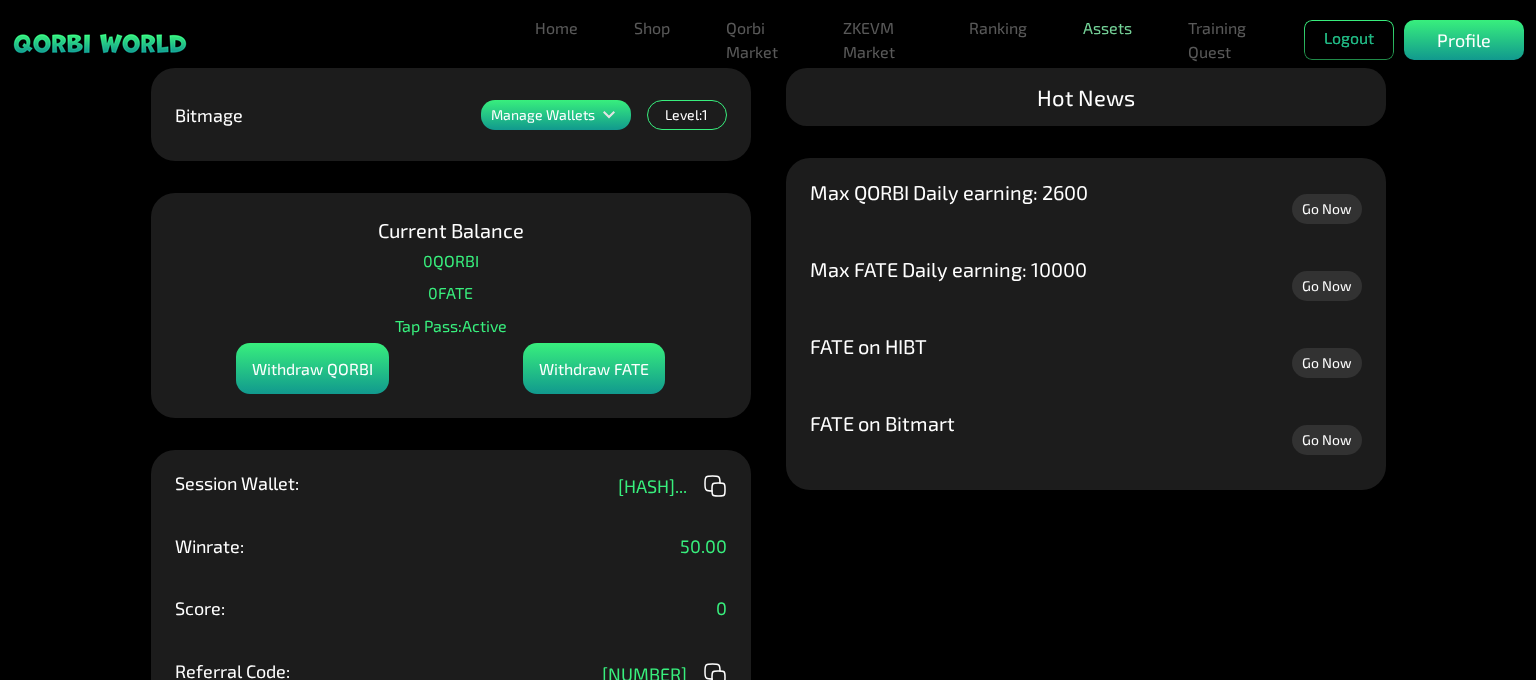 click on "Assets" at bounding box center (1107, 28) 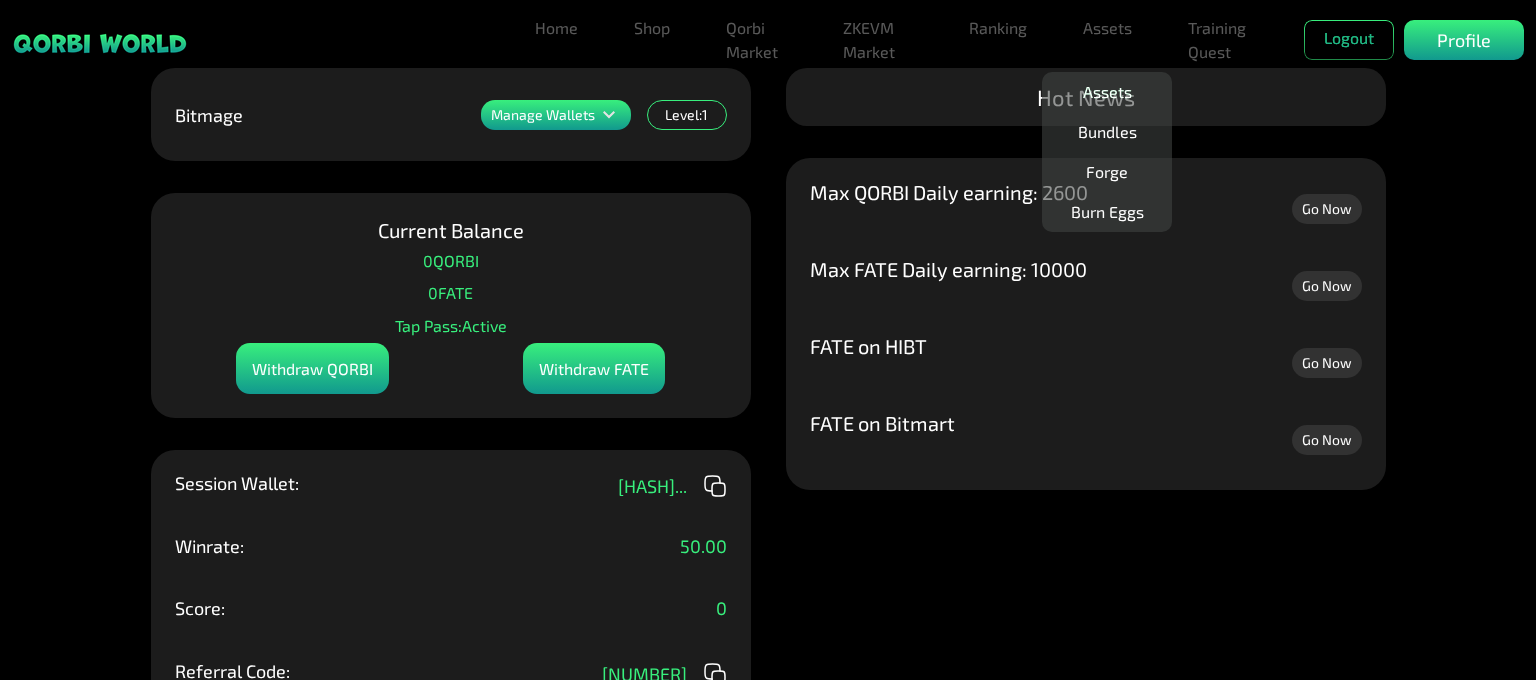 click on "Assets" at bounding box center (1107, 92) 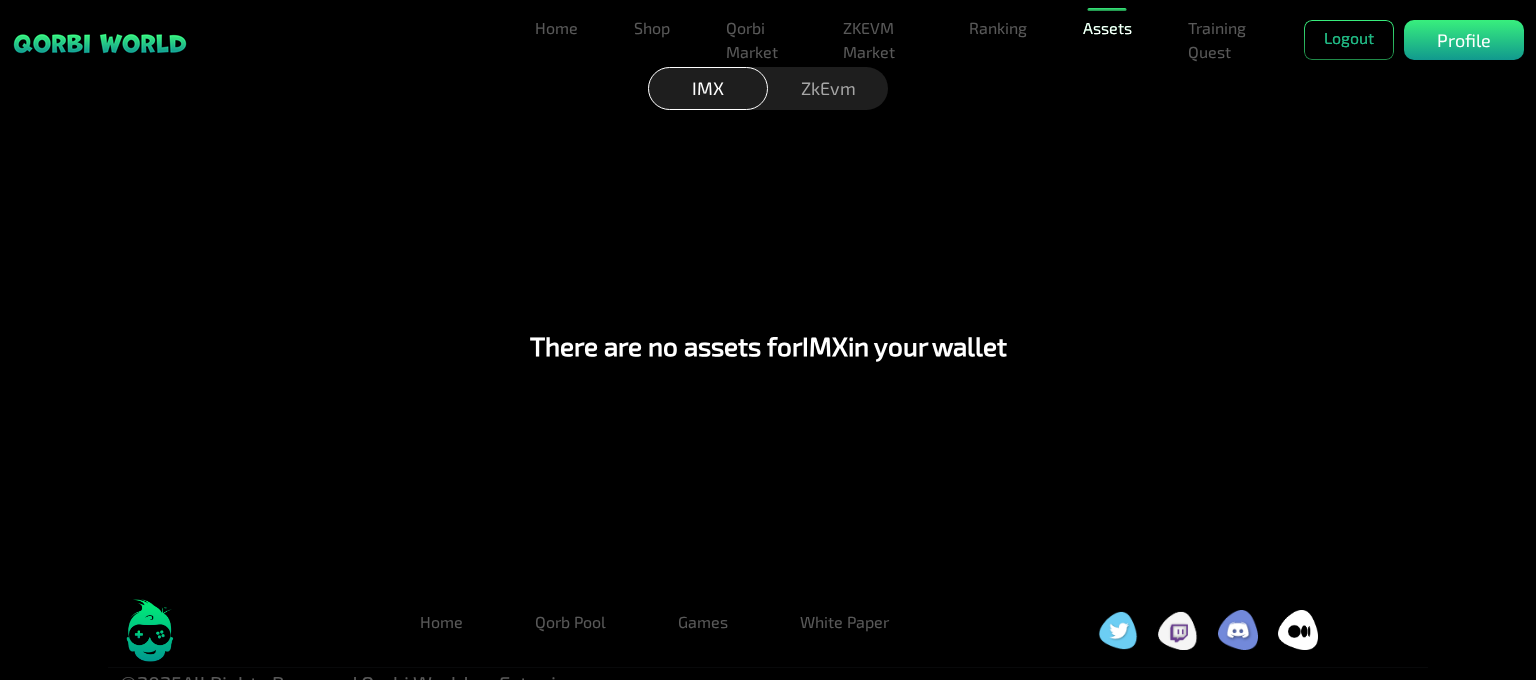 click on "Assets" at bounding box center [1107, 28] 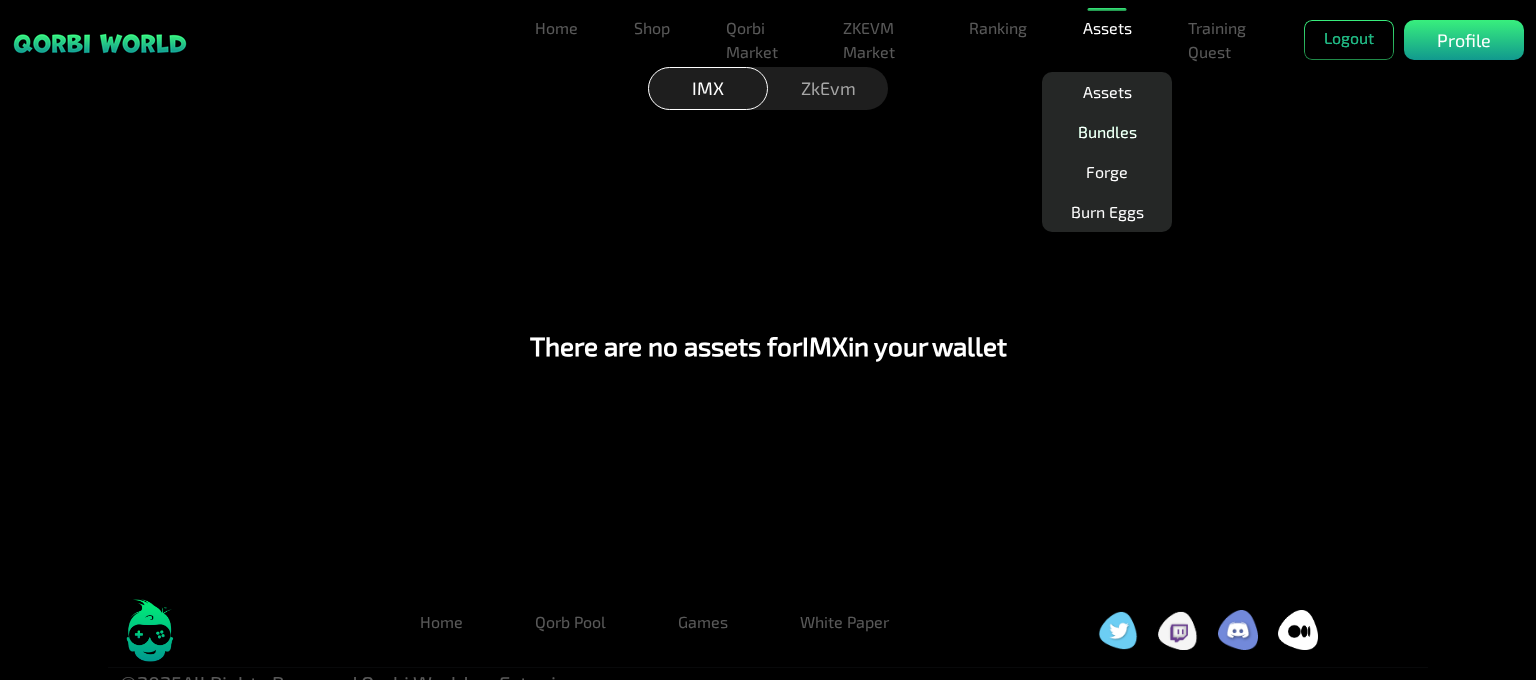 click on "Bundles" at bounding box center [1107, 132] 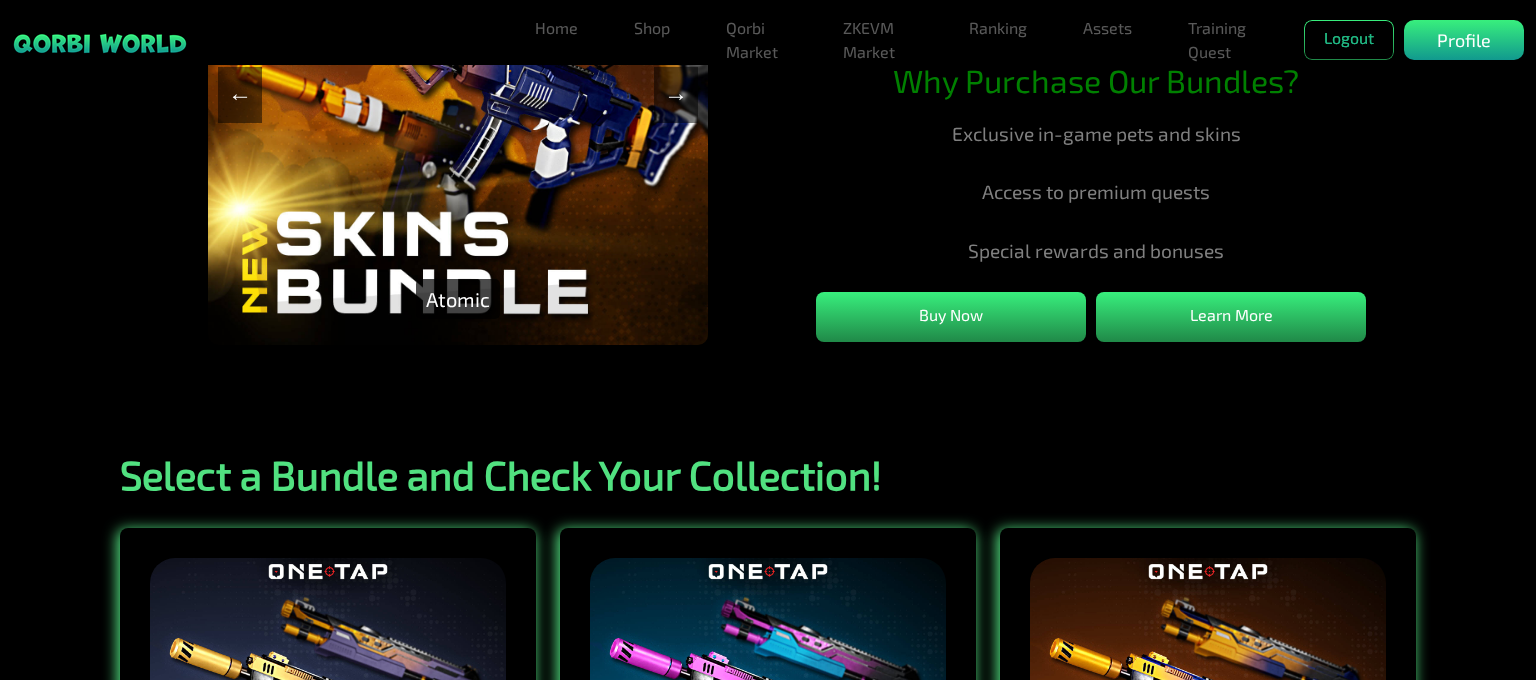 scroll, scrollTop: 0, scrollLeft: 0, axis: both 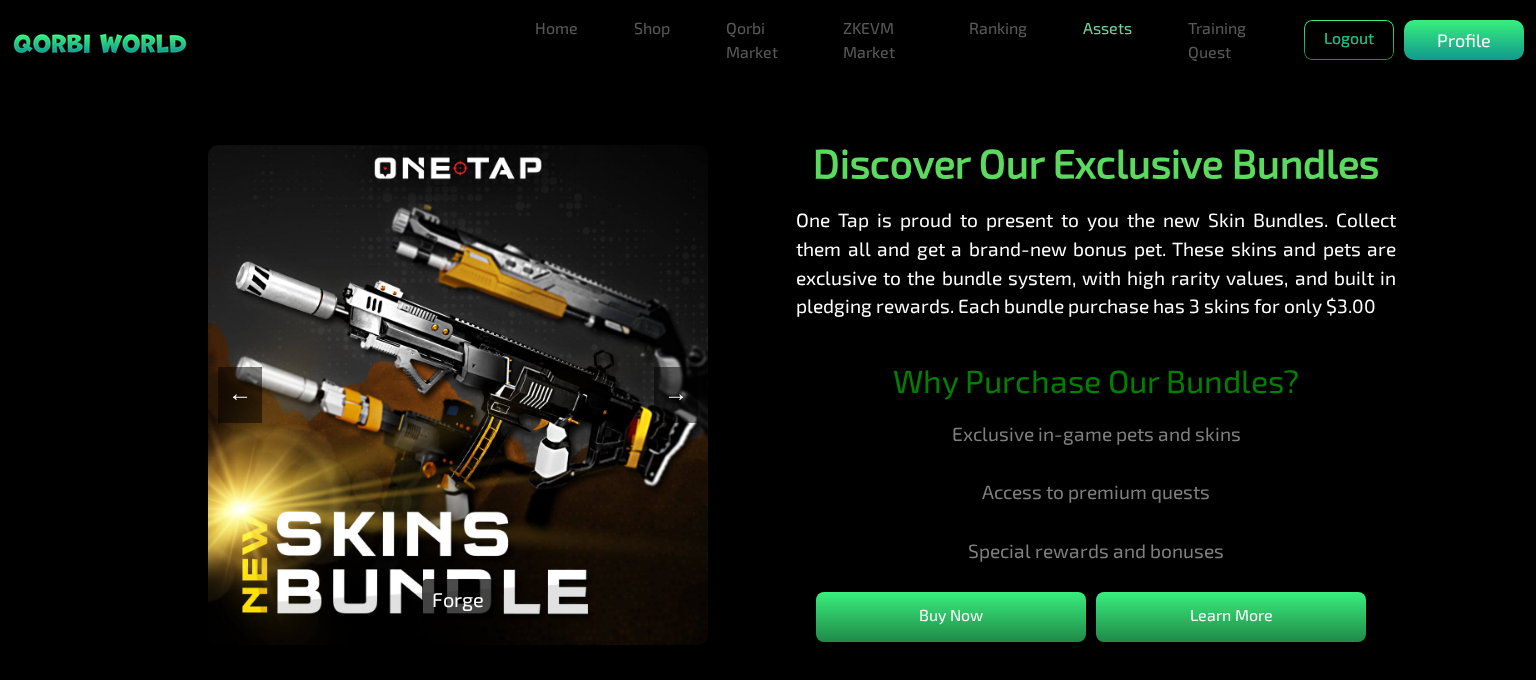 click on "Assets" at bounding box center (1107, 28) 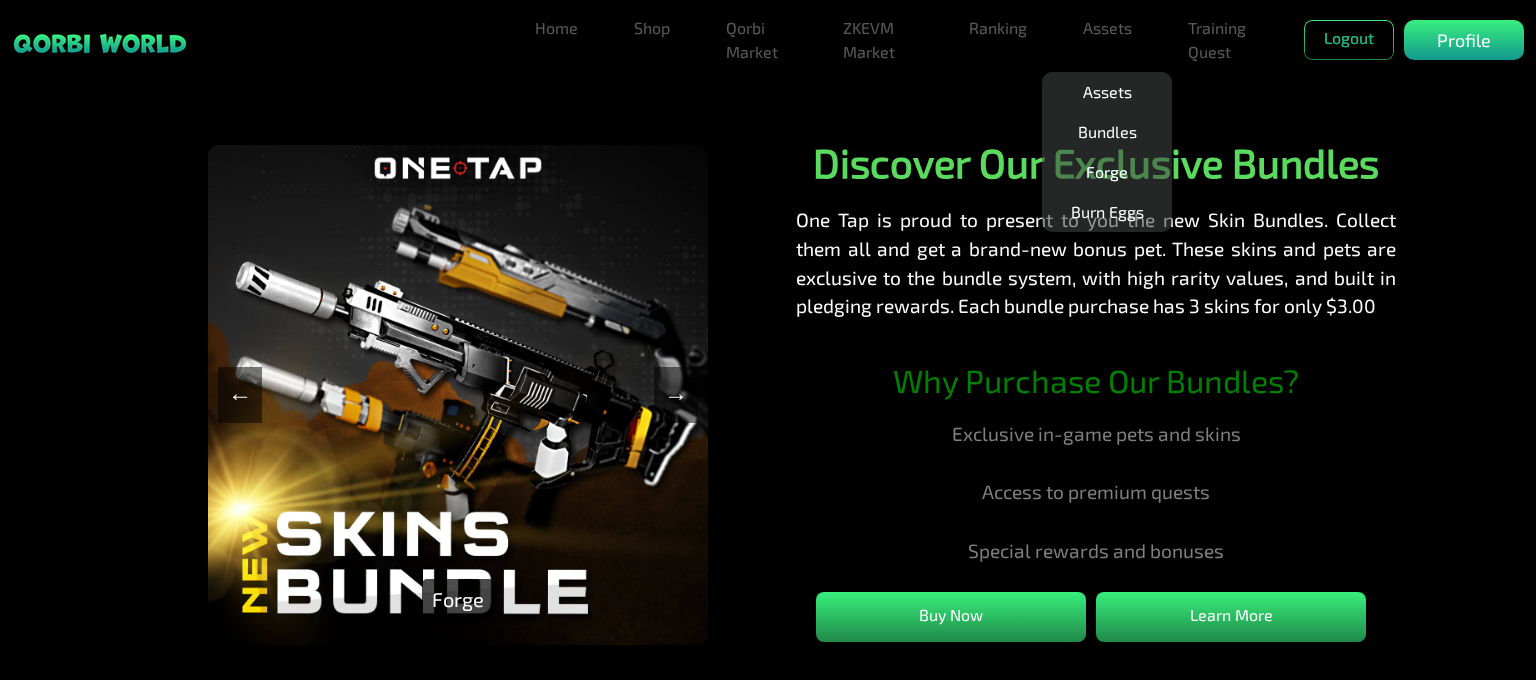 click on "Forge" at bounding box center (1107, 172) 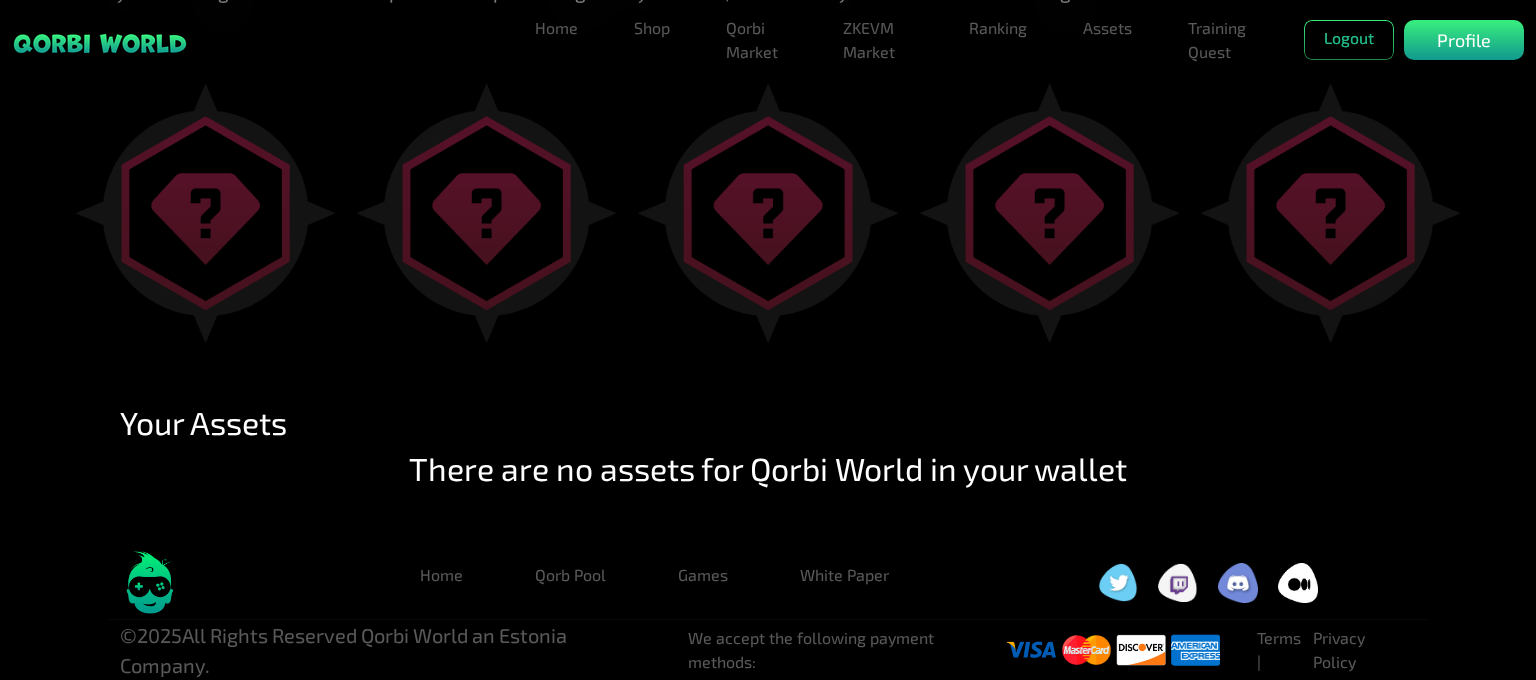 scroll, scrollTop: 0, scrollLeft: 0, axis: both 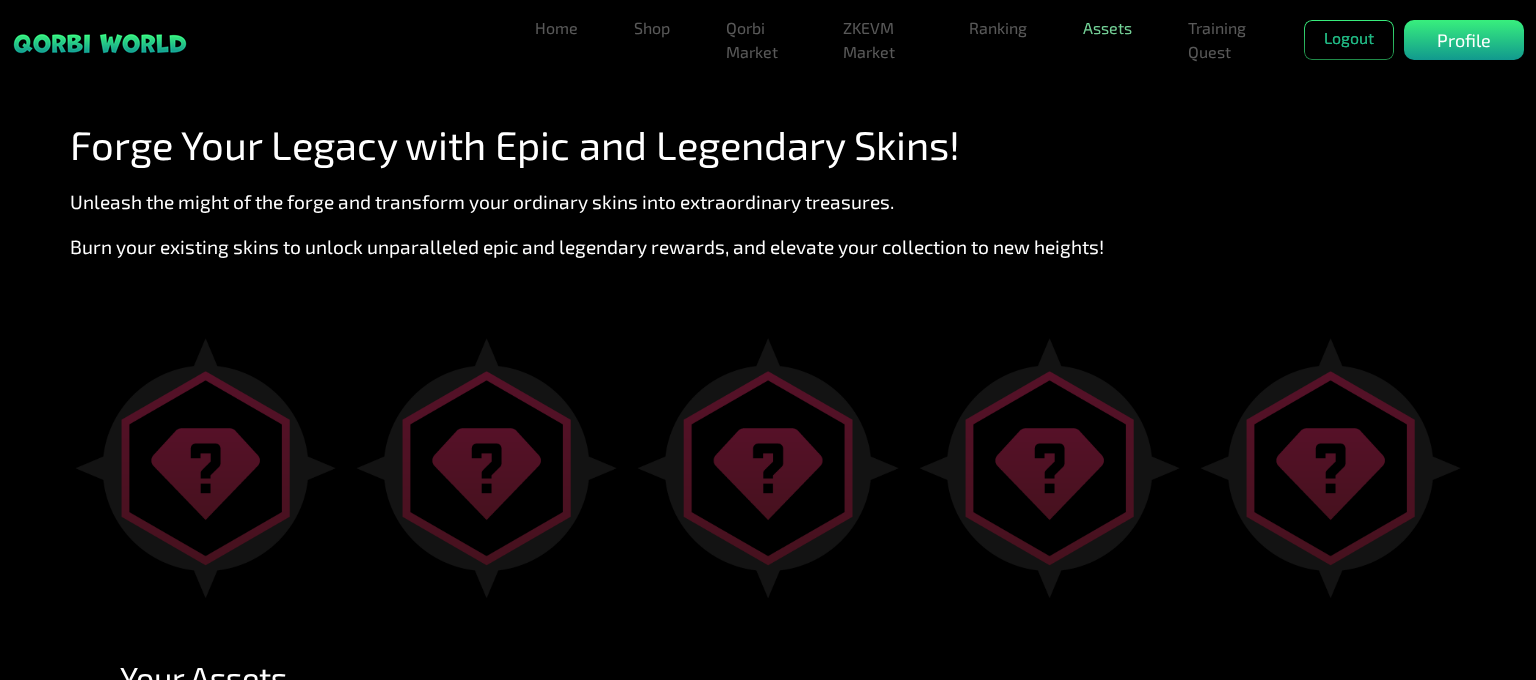 click on "Assets" at bounding box center [1107, 28] 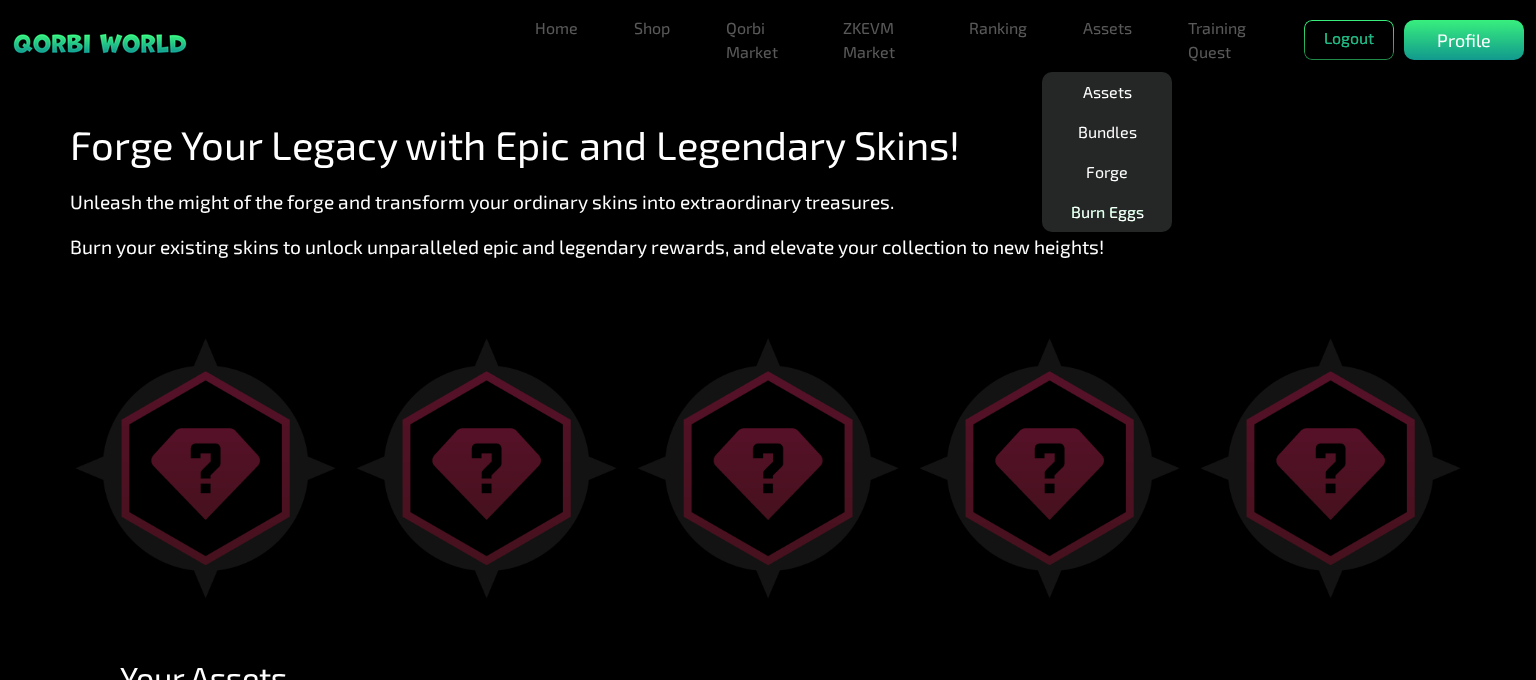 click on "Burn Eggs" at bounding box center (1107, 212) 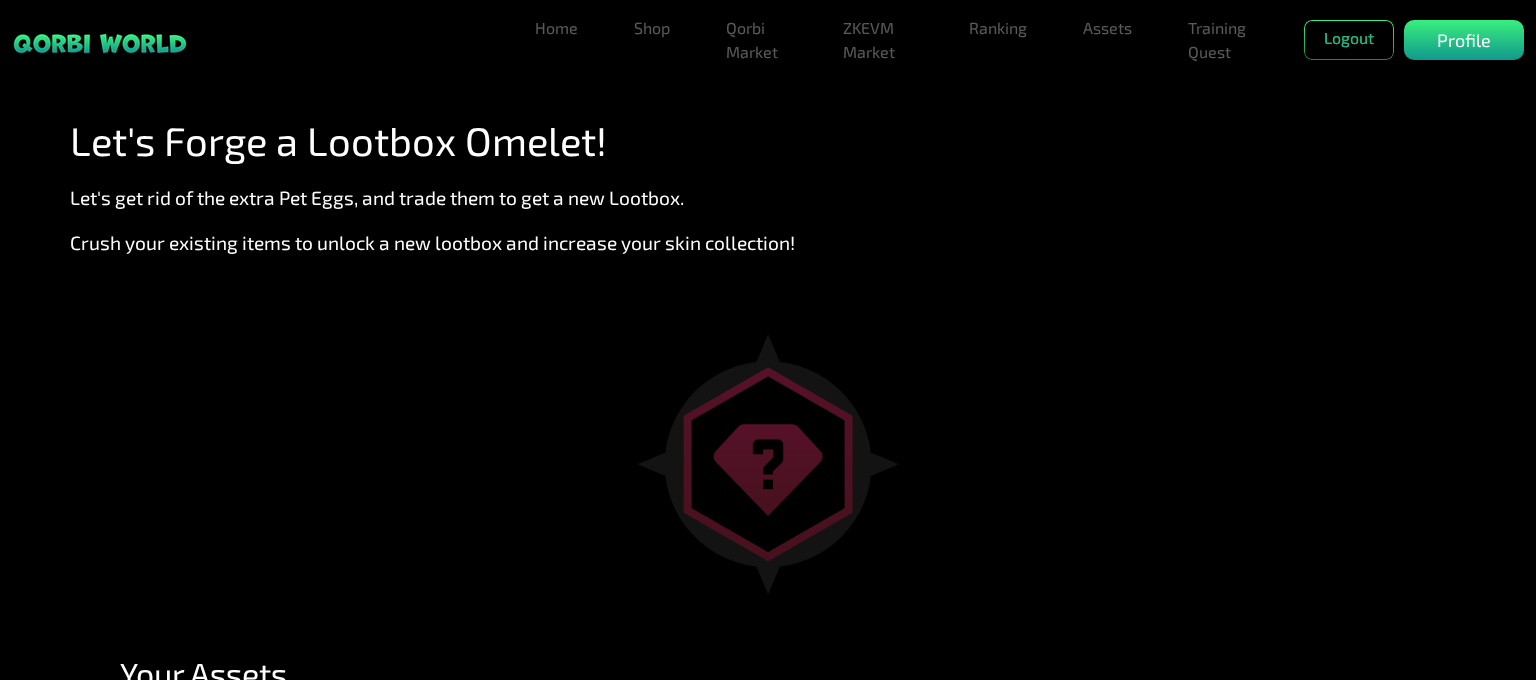 scroll, scrollTop: 0, scrollLeft: 0, axis: both 